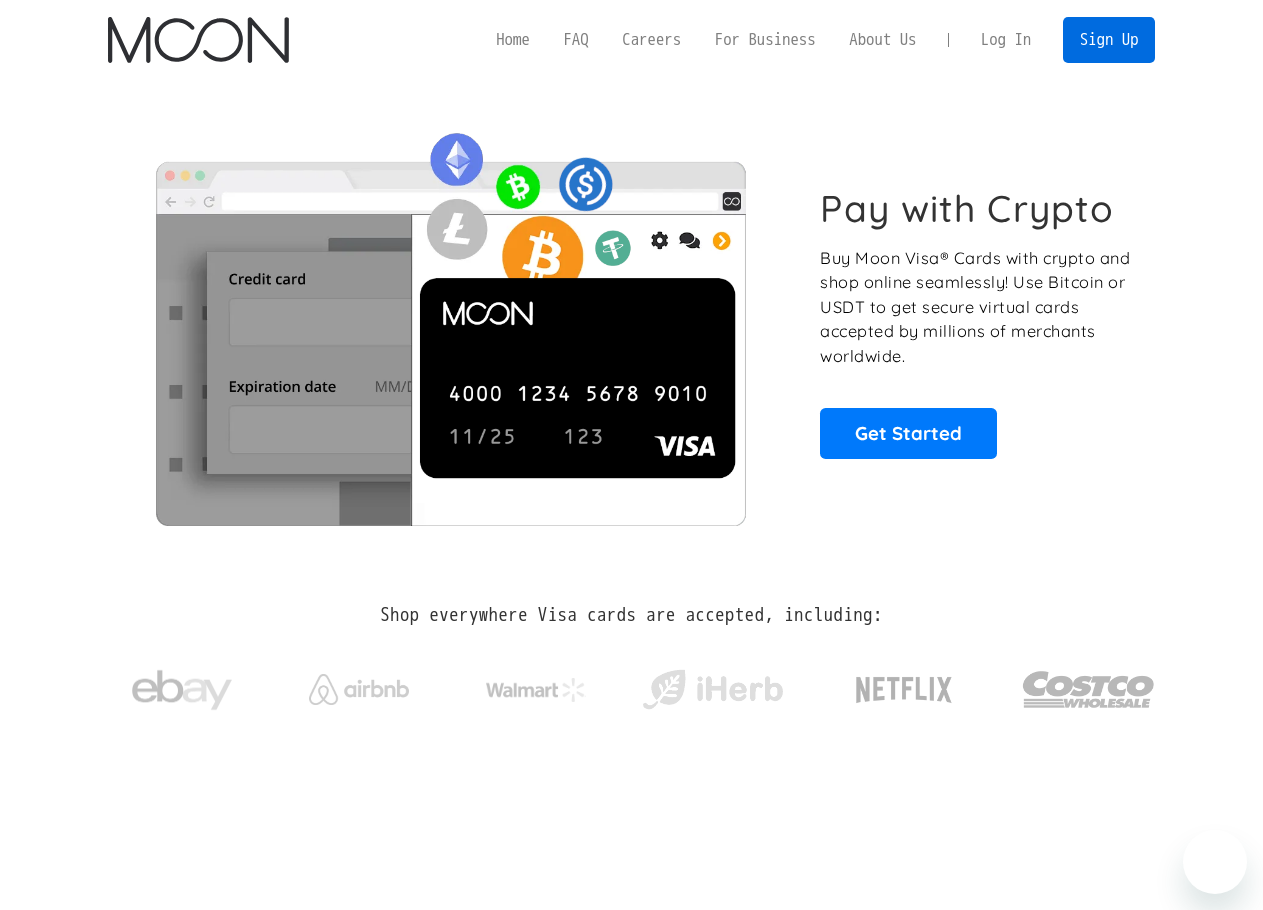 scroll, scrollTop: 0, scrollLeft: 0, axis: both 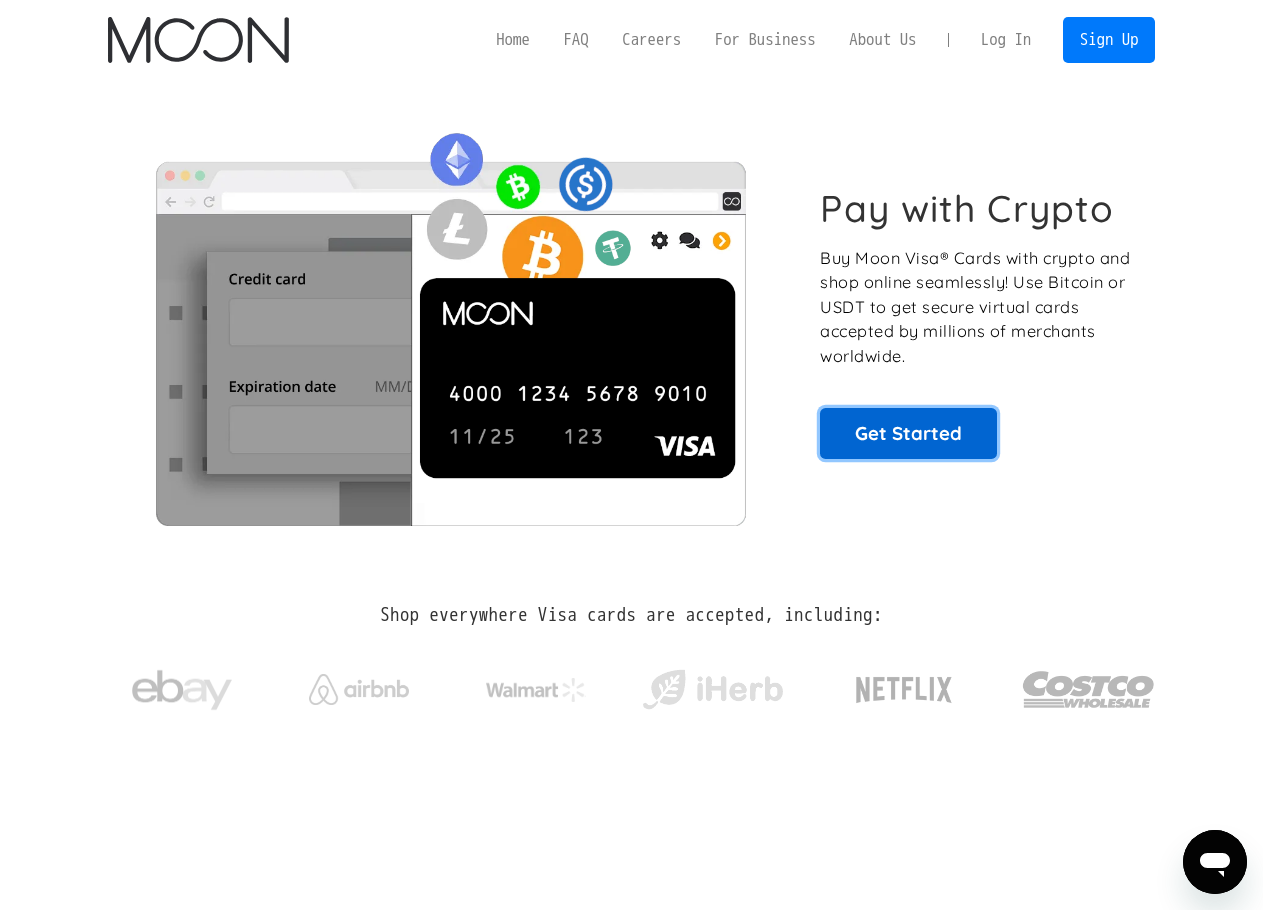 click on "Get Started" at bounding box center (908, 433) 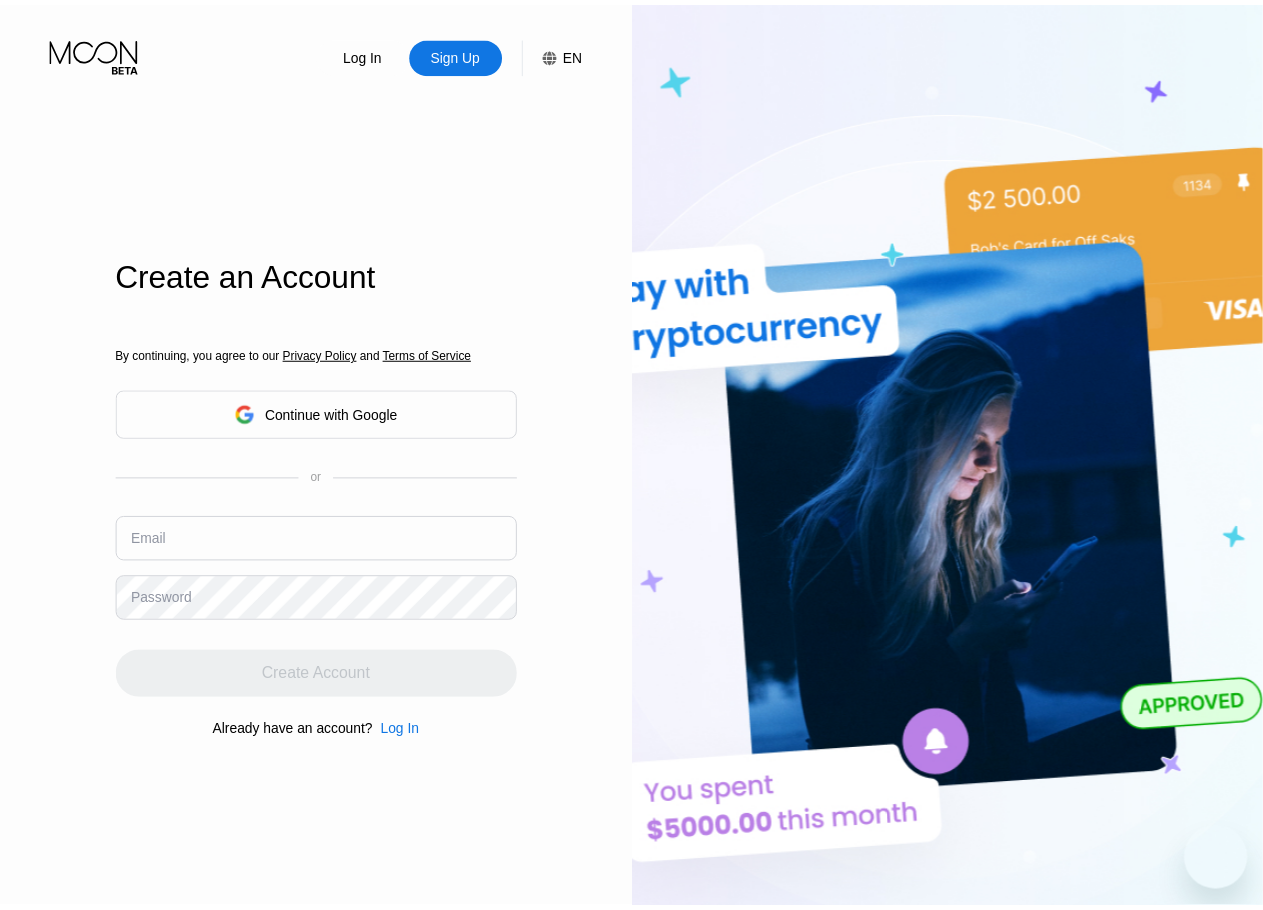scroll, scrollTop: 0, scrollLeft: 0, axis: both 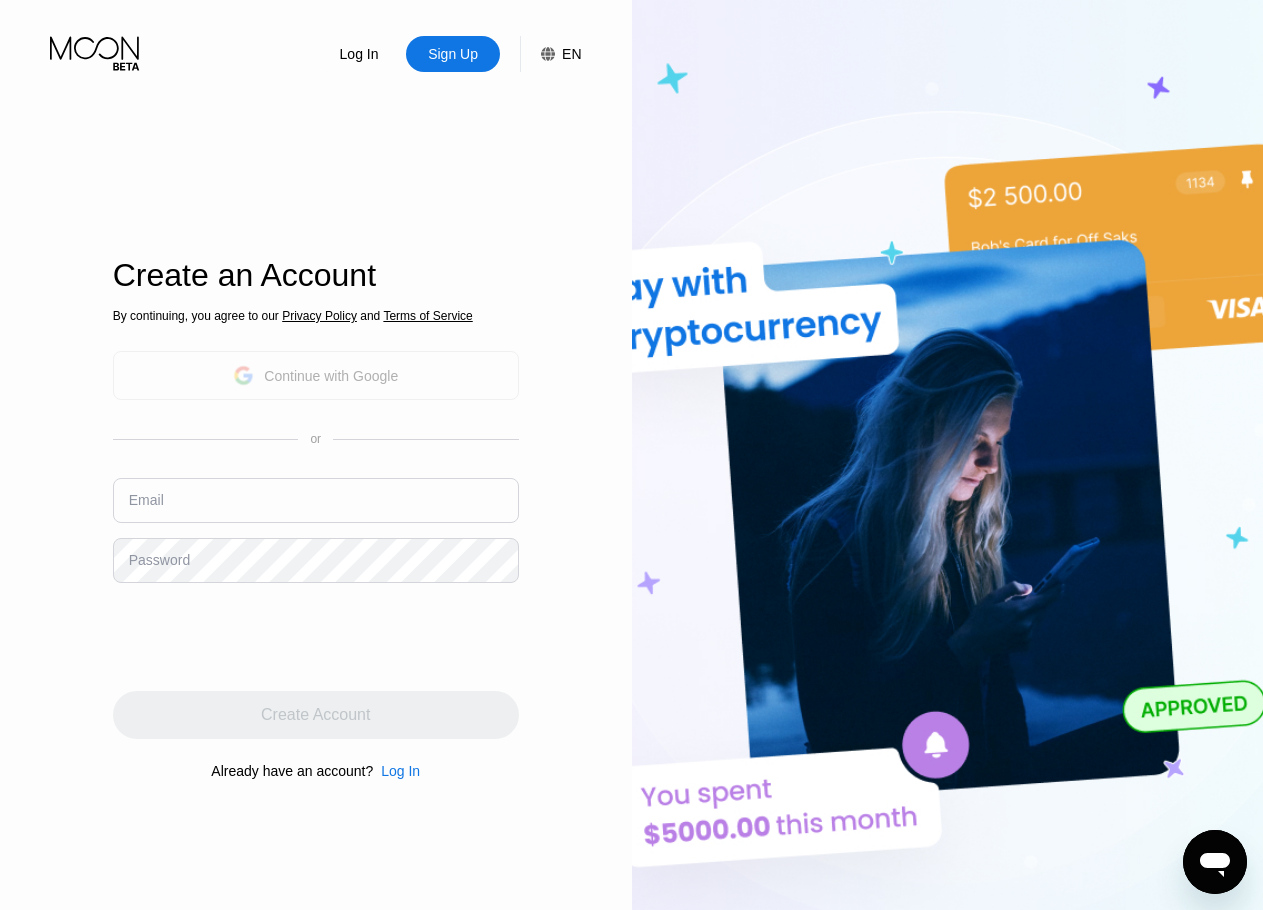 click on "Continue with Google" at bounding box center (331, 376) 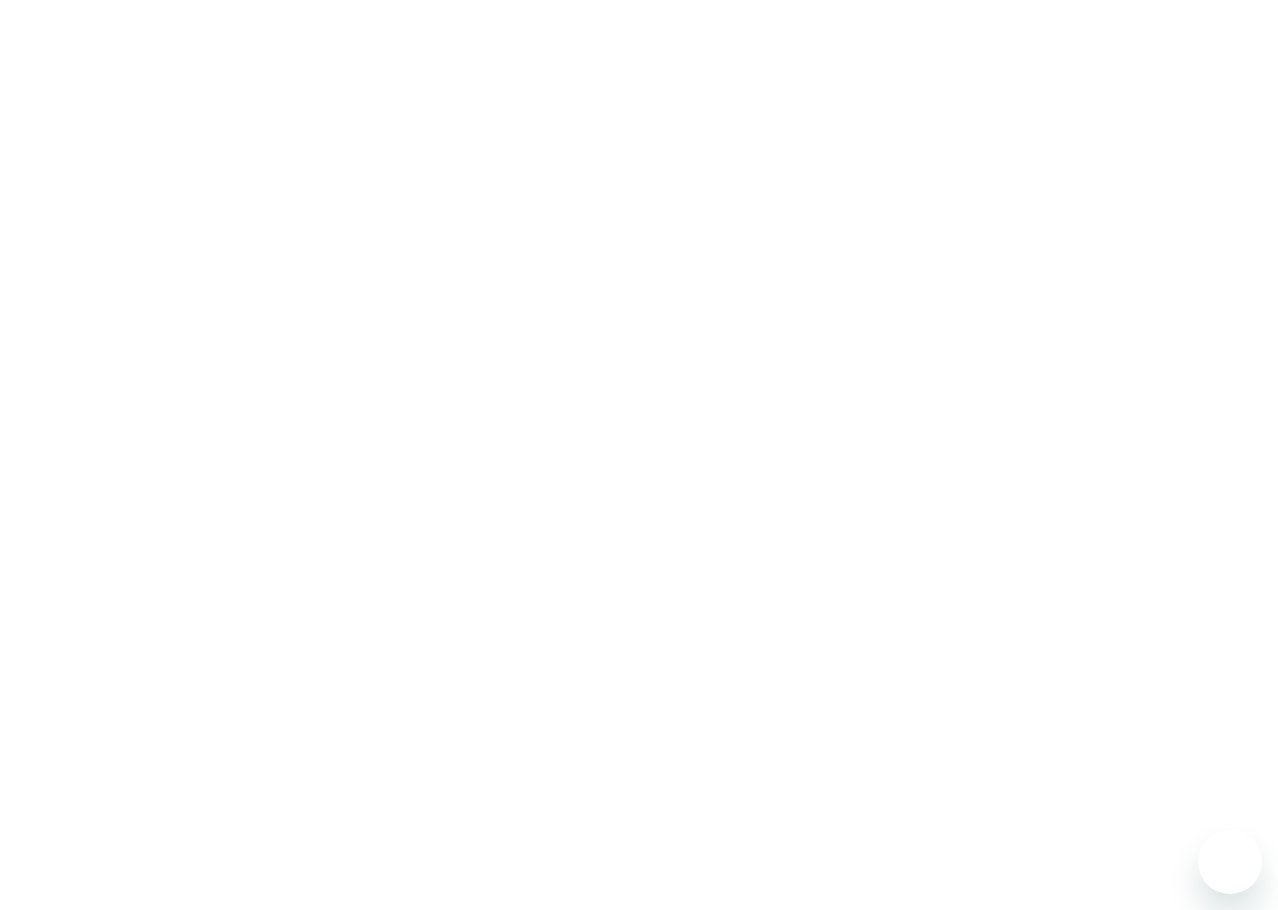 scroll, scrollTop: 0, scrollLeft: 0, axis: both 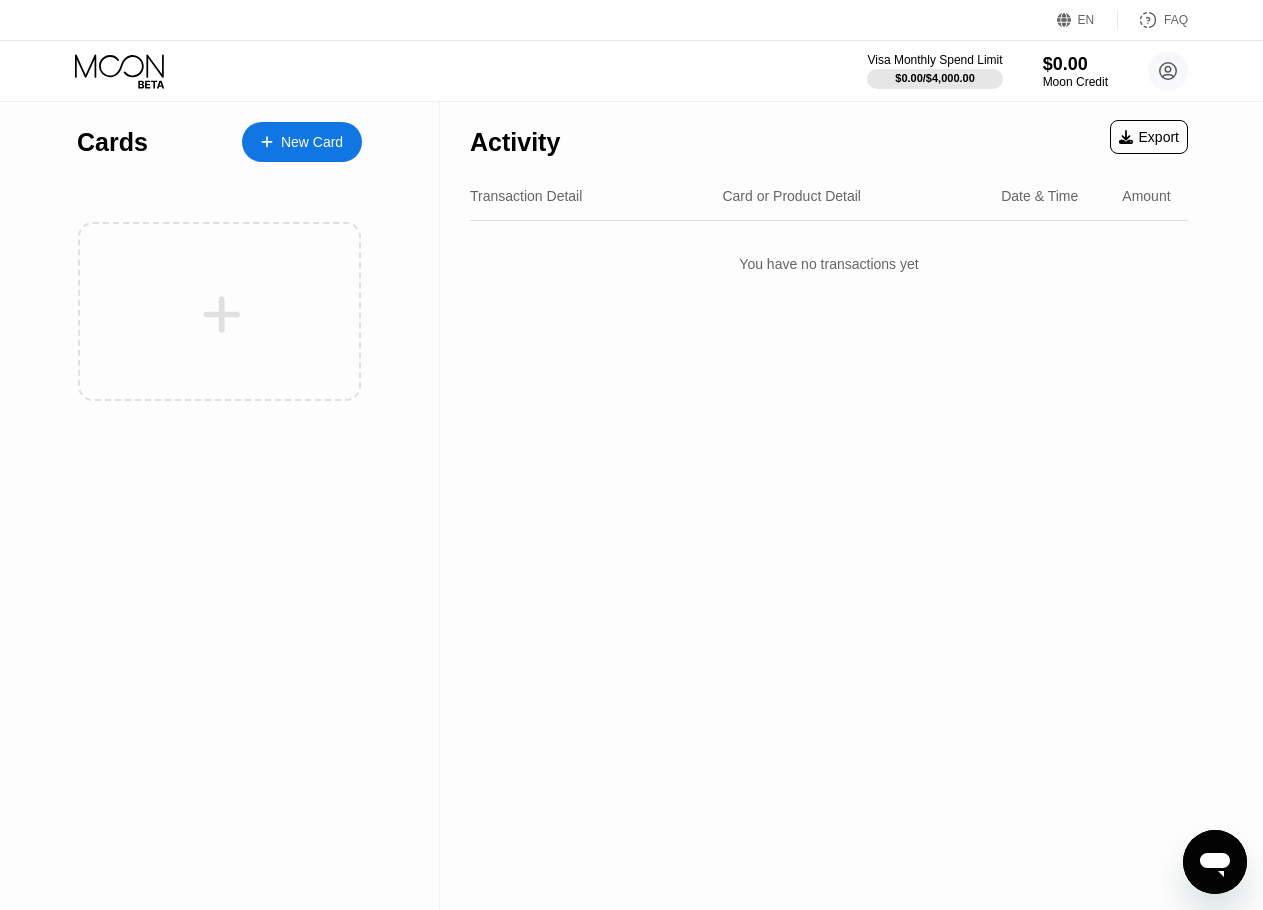 click on "New Card" at bounding box center [312, 142] 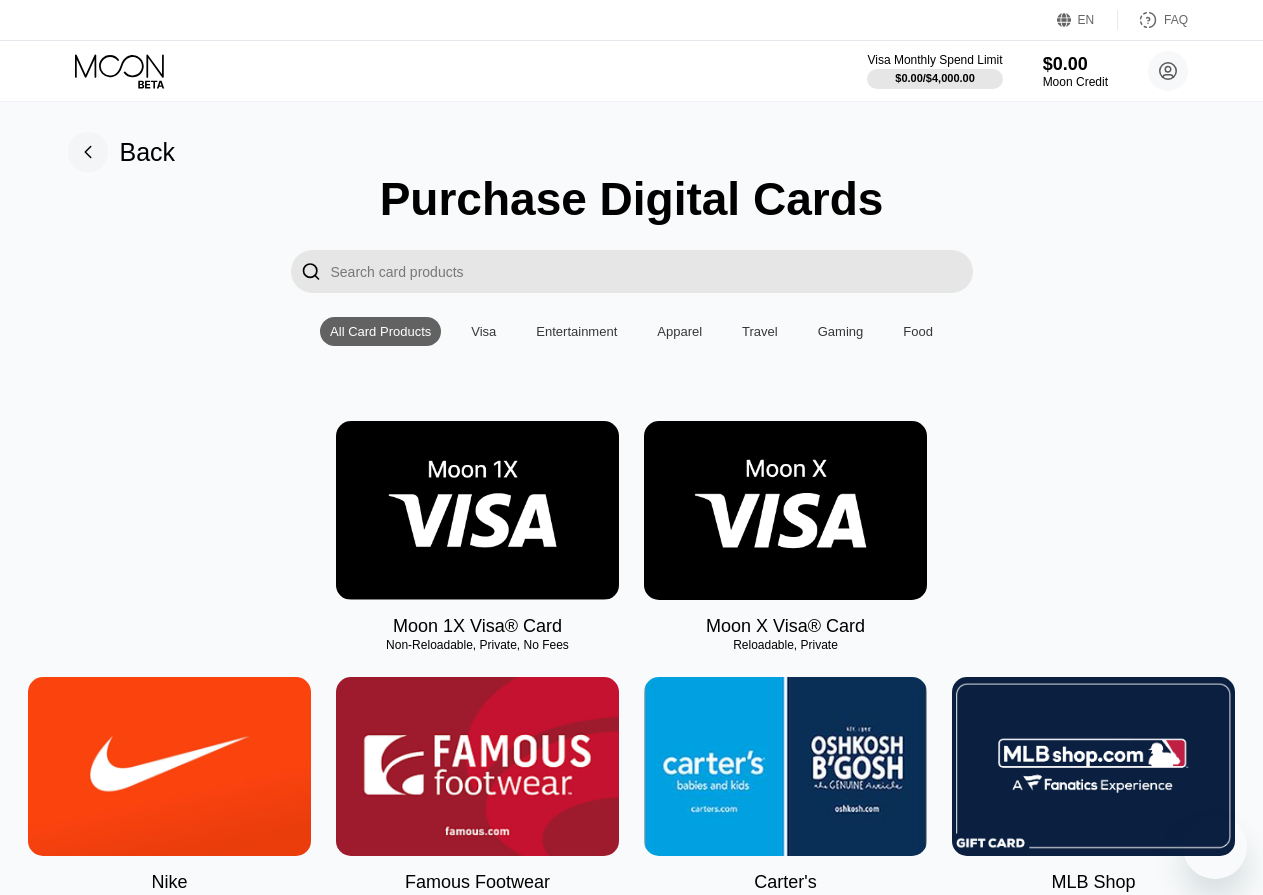 scroll, scrollTop: 0, scrollLeft: 0, axis: both 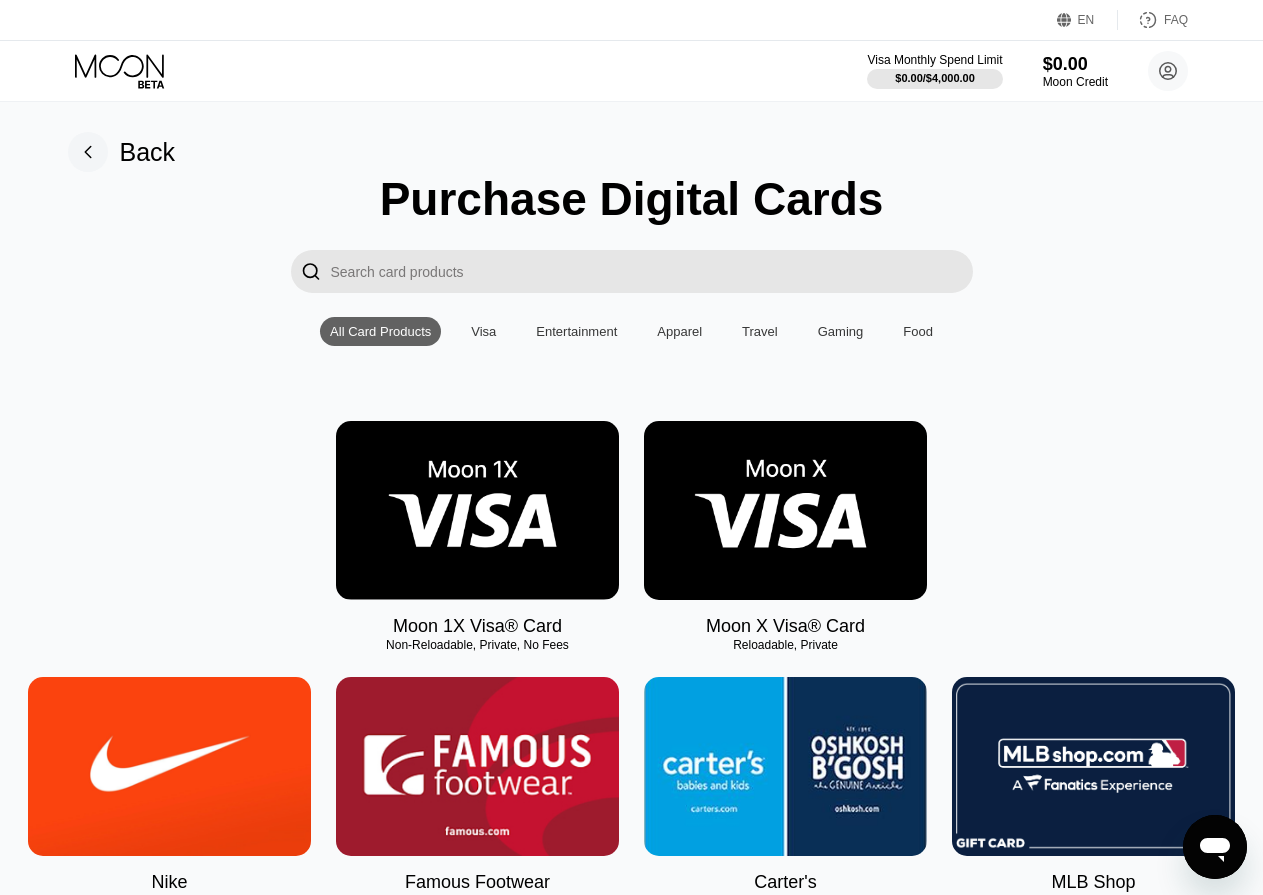 click at bounding box center (785, 510) 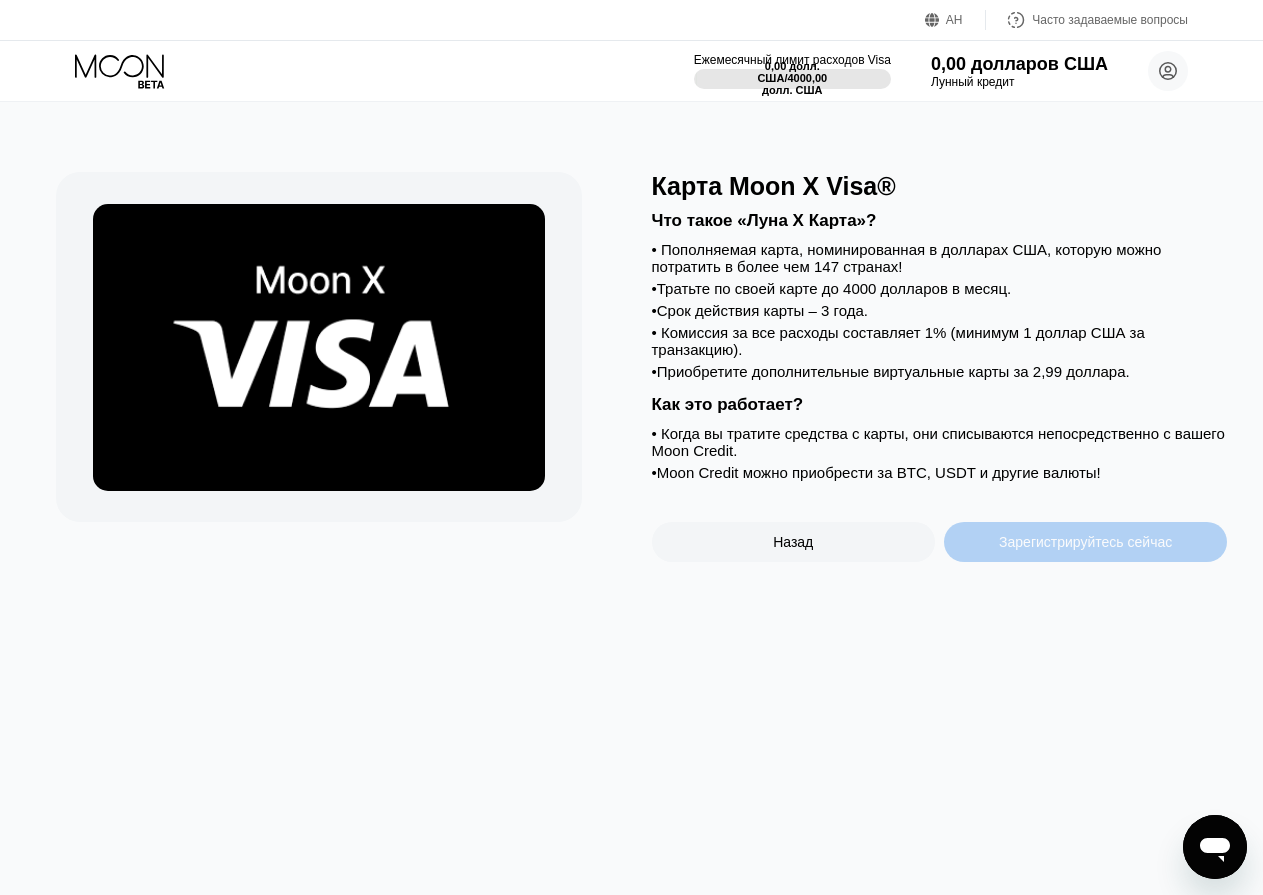 click on "Зарегистрируйтесь сейчас" at bounding box center [1085, 542] 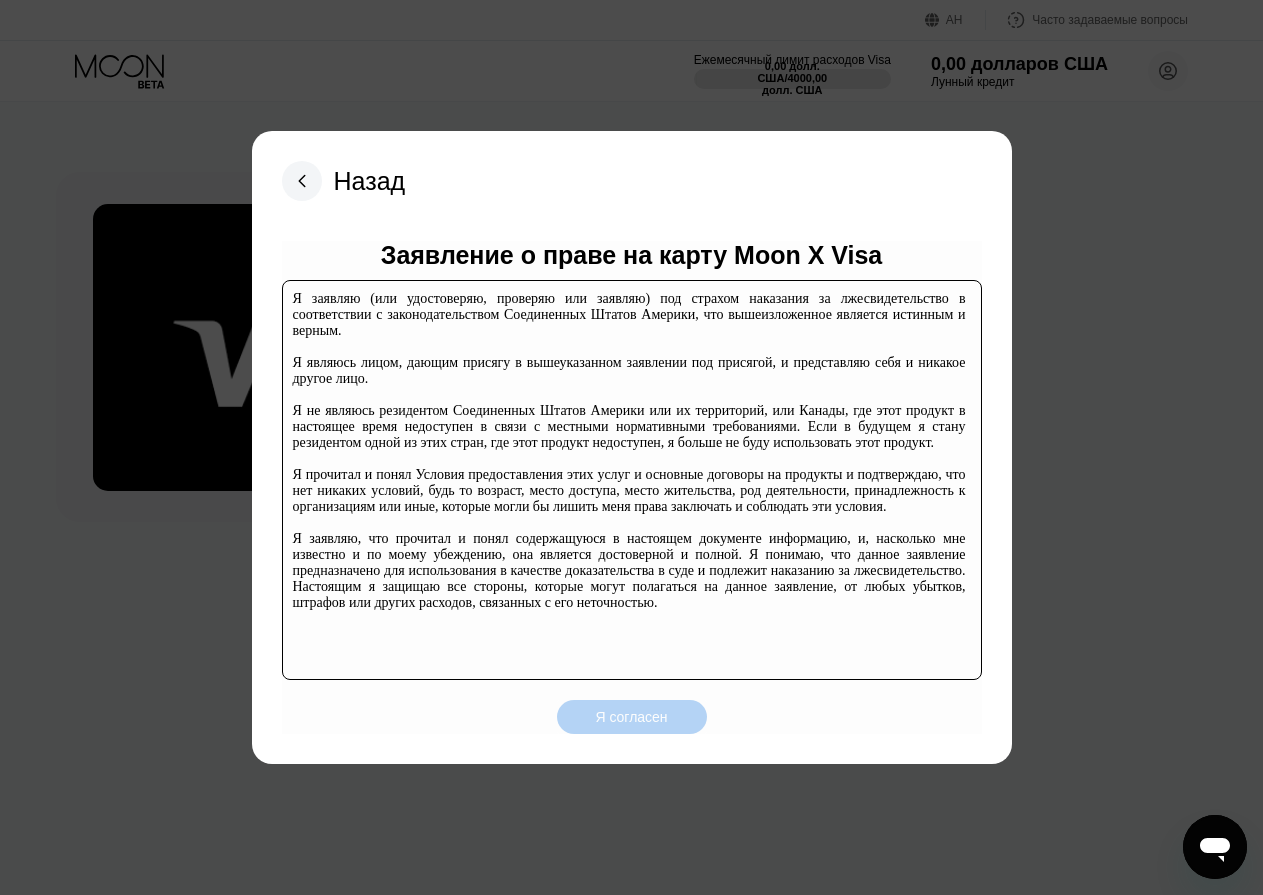 click on "Я согласен" at bounding box center (631, 717) 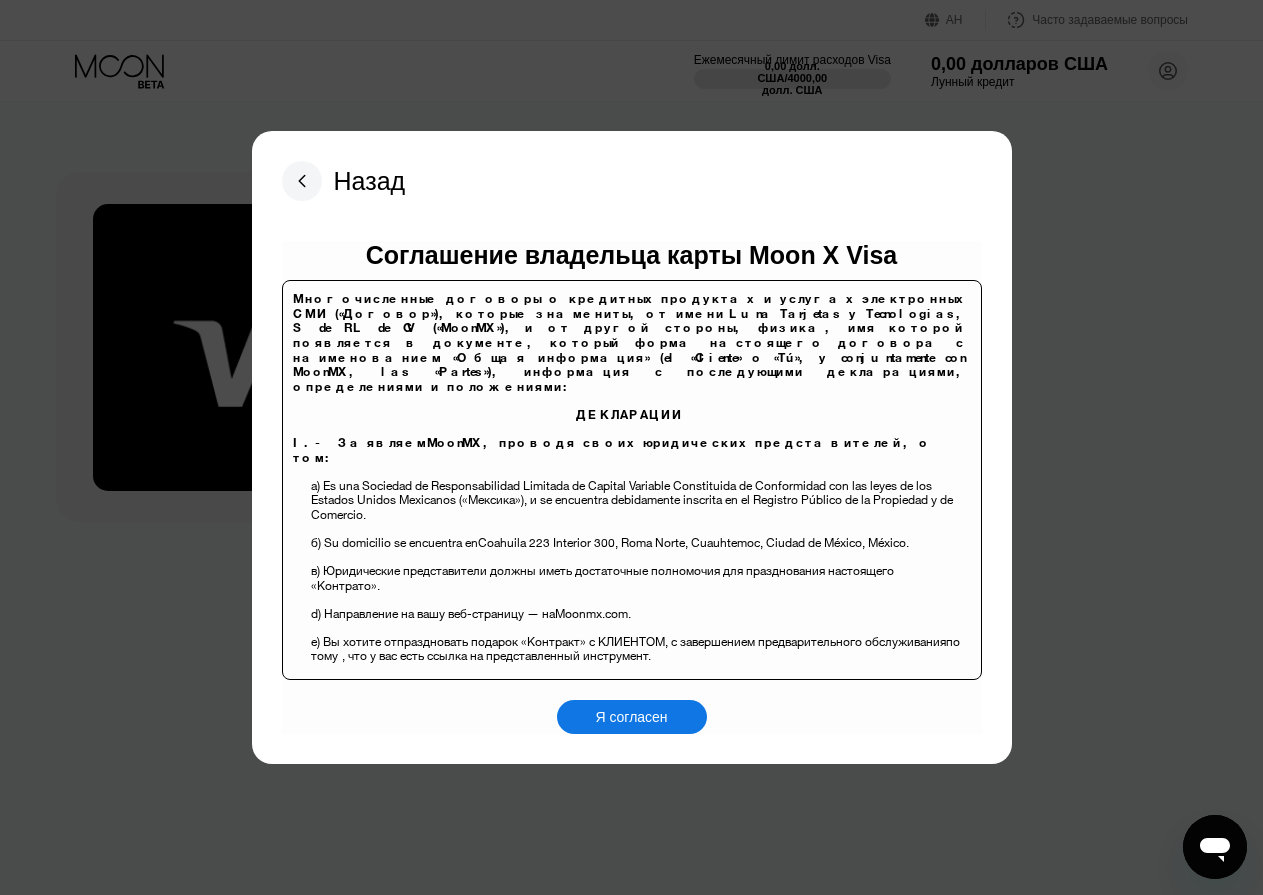 click on "Я согласен" at bounding box center (631, 717) 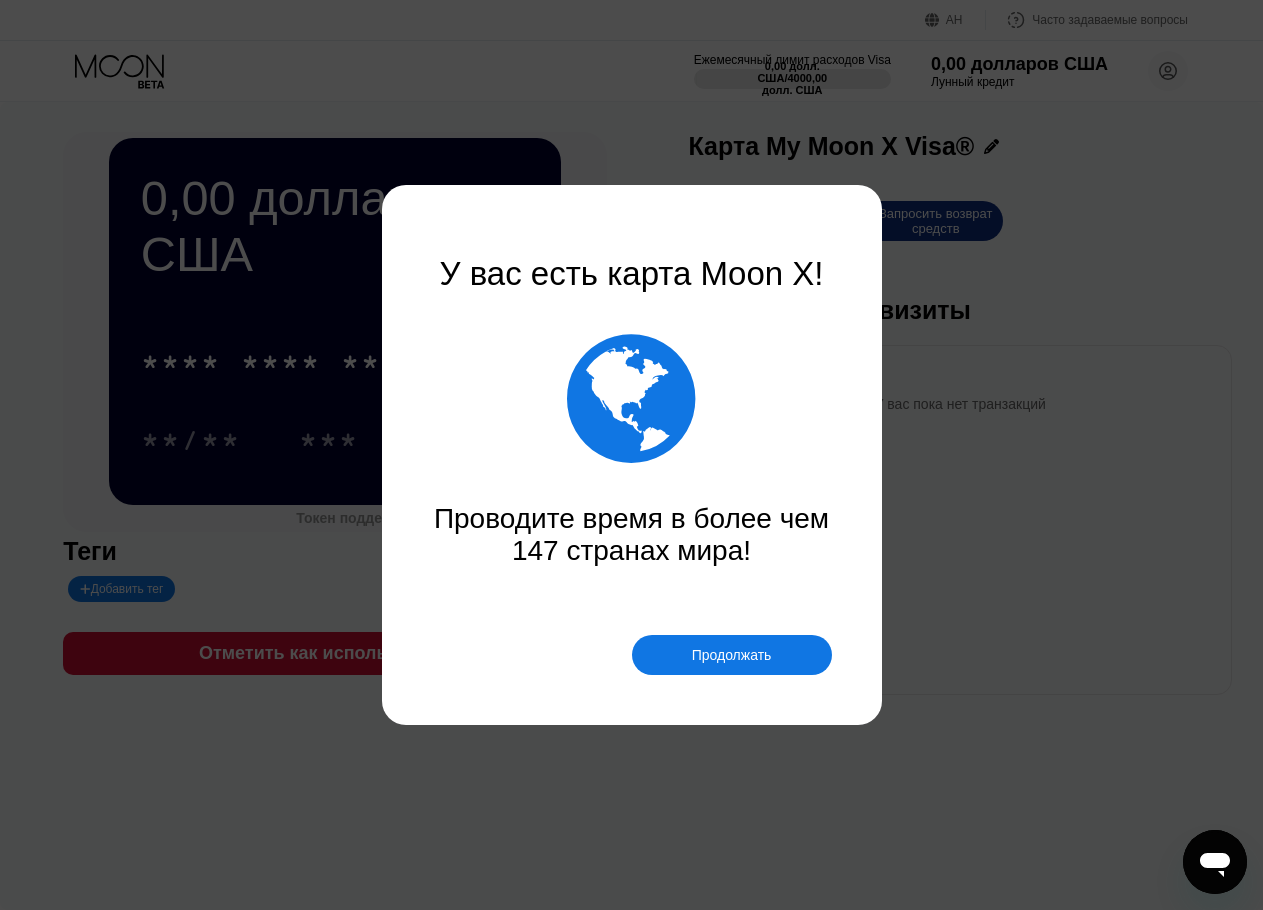 click on "Продолжать" at bounding box center [732, 655] 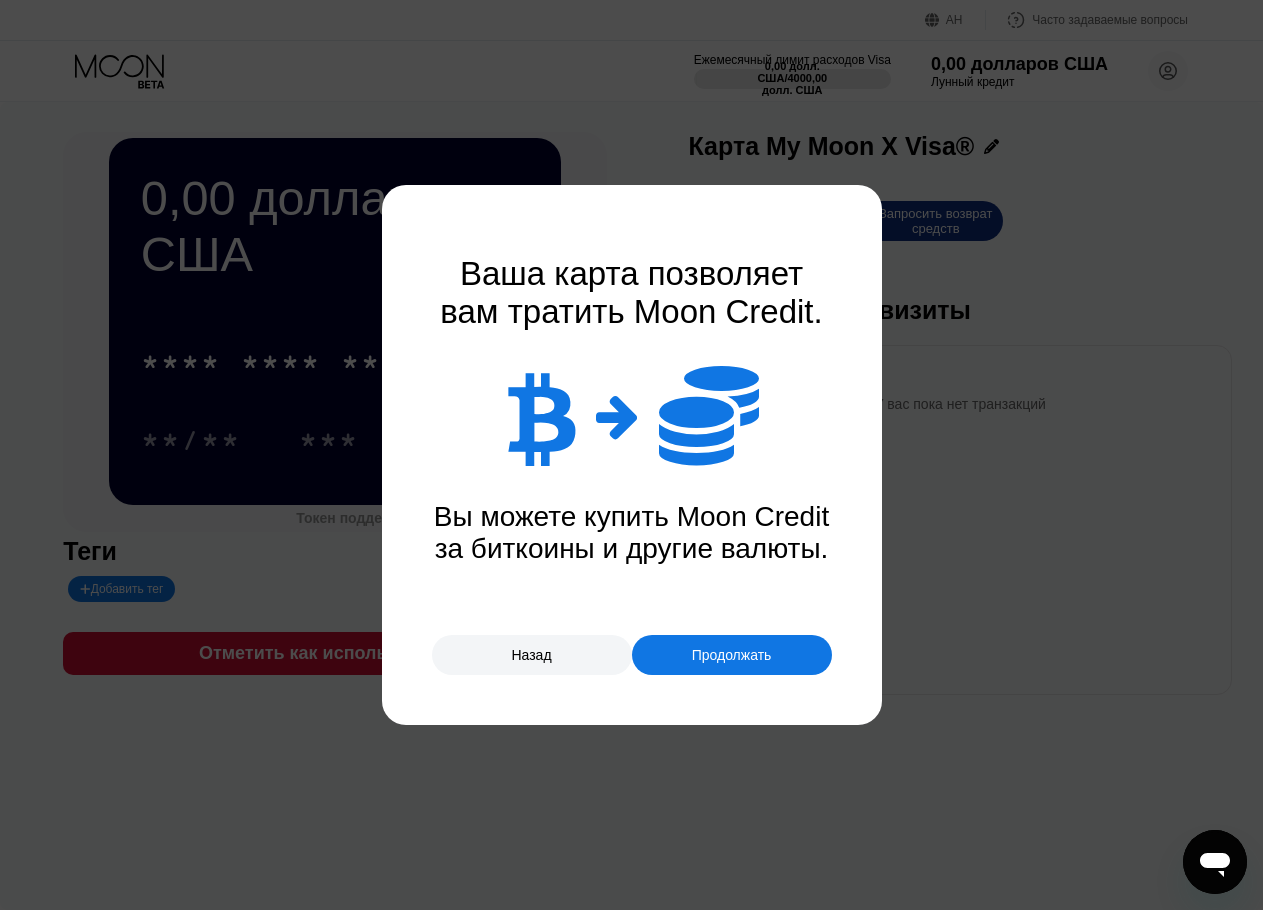 click on "Продолжать" at bounding box center (732, 655) 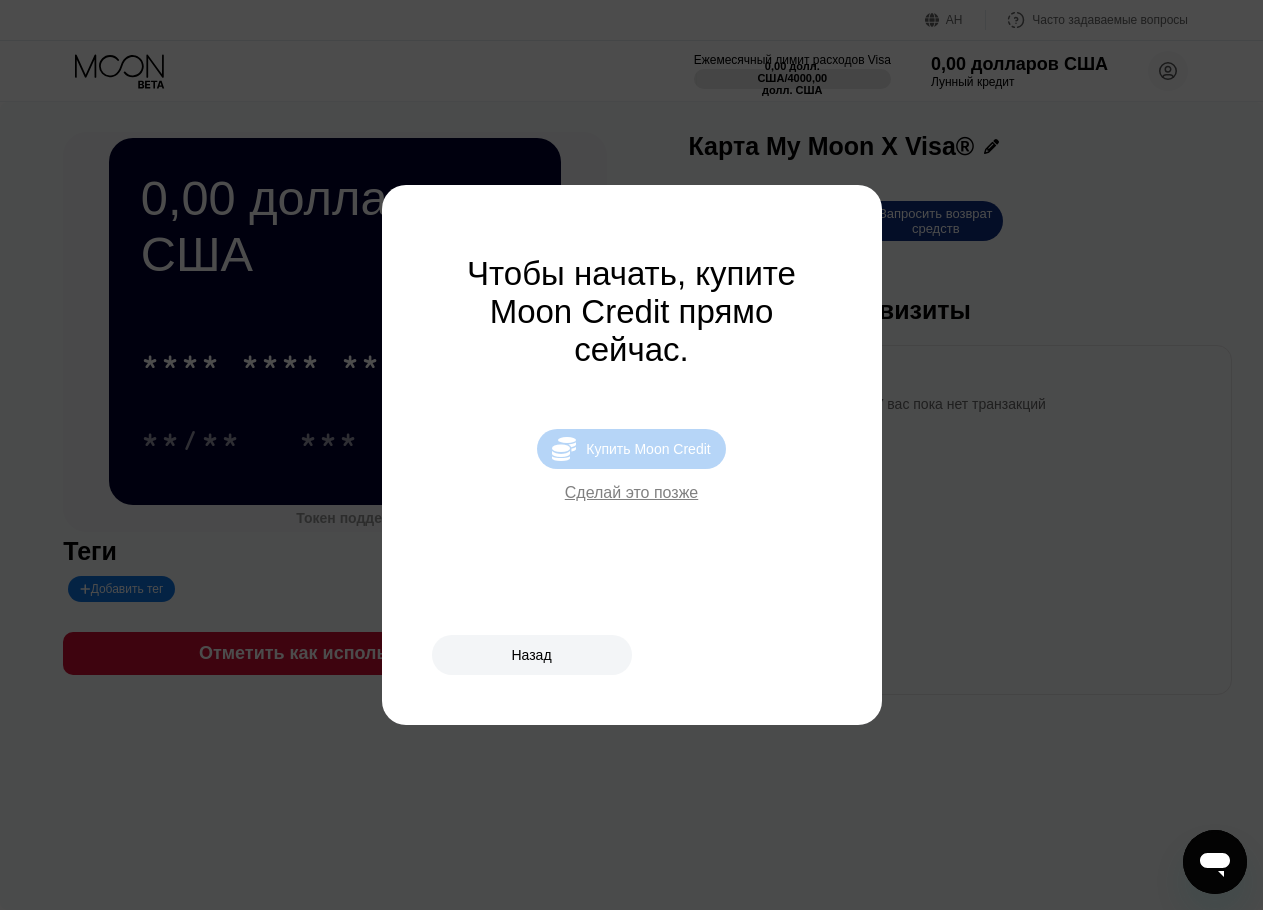 click on "Купить Moon Credit" at bounding box center [648, 449] 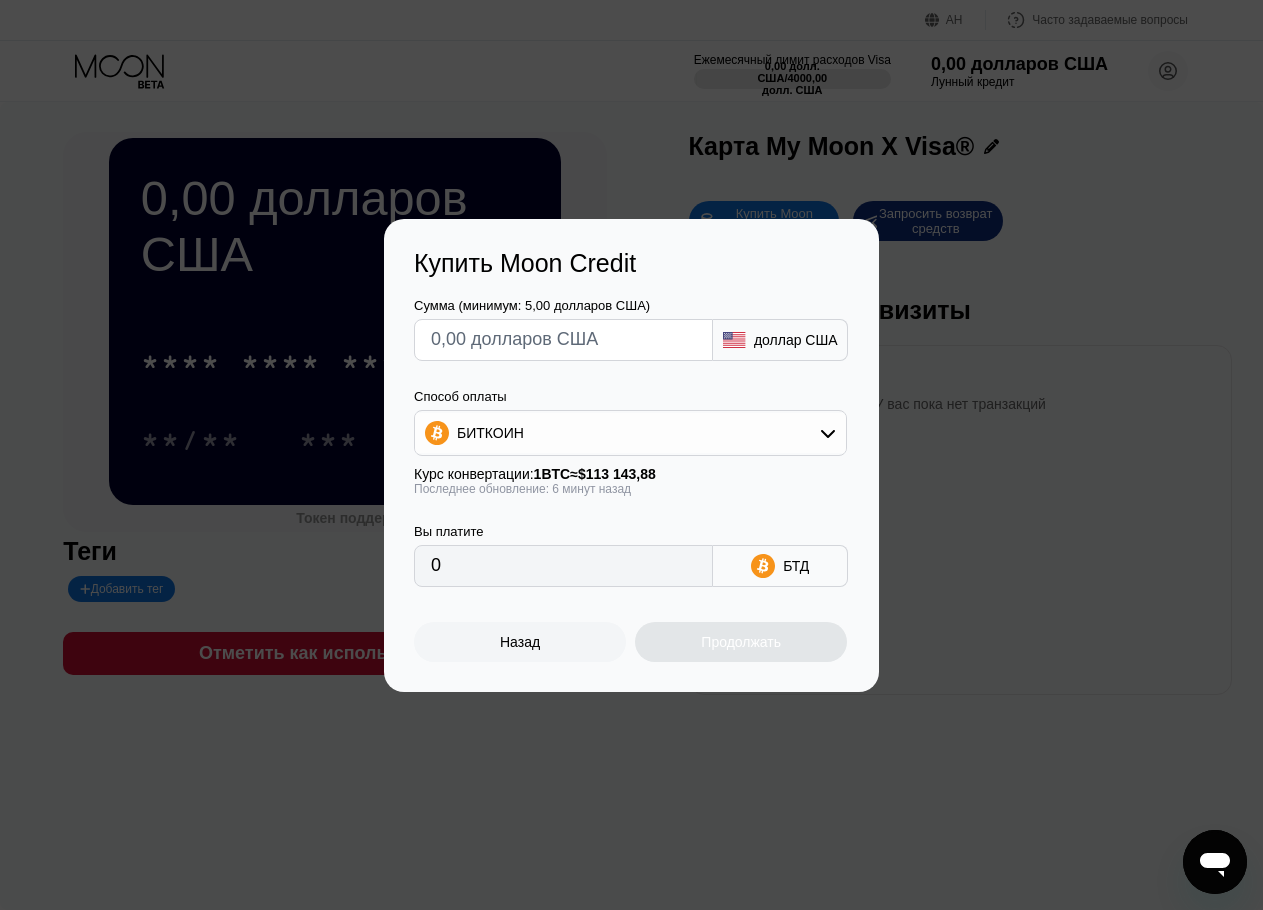 click on "БИТКОИН" at bounding box center (630, 433) 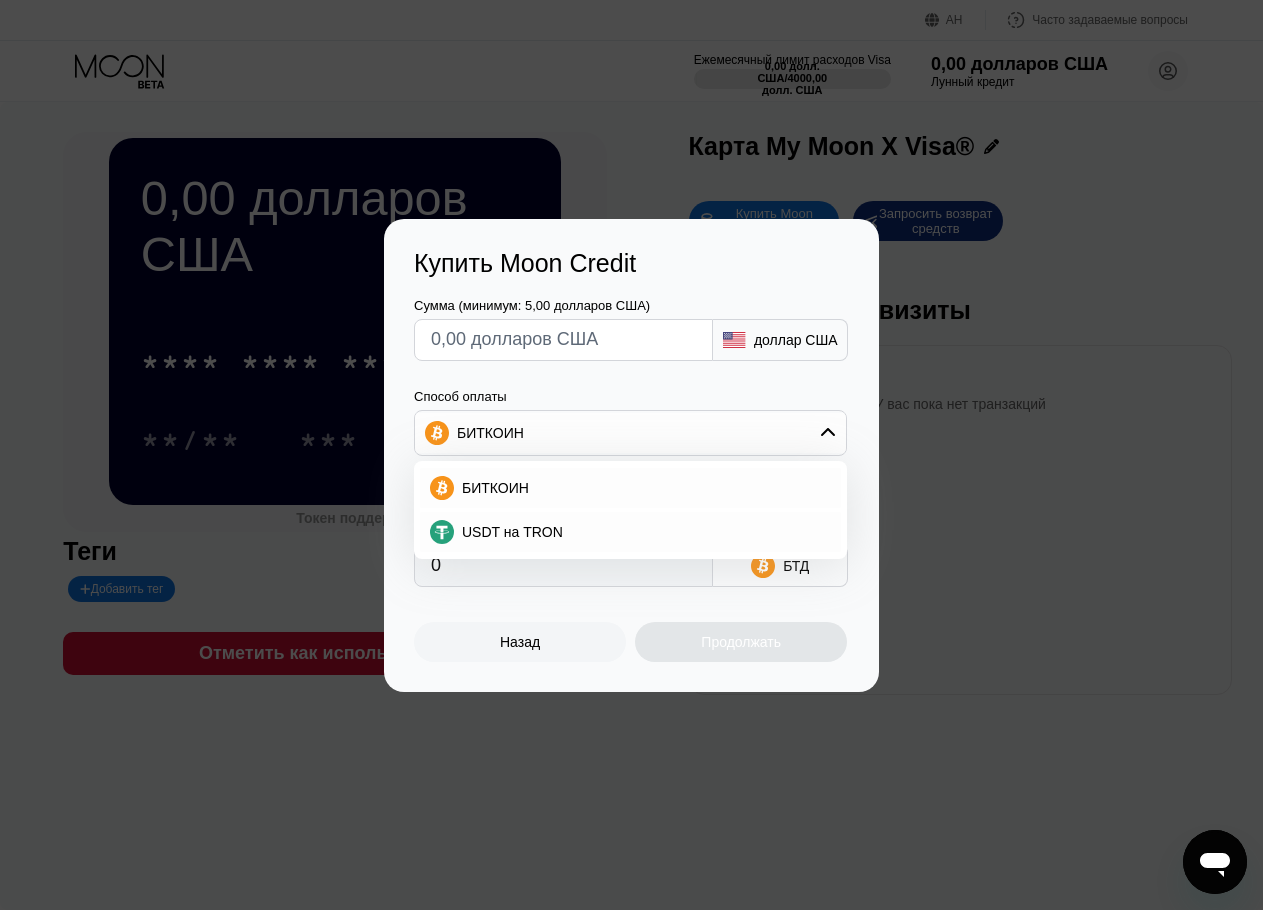 click on "БИТКОИН" at bounding box center (630, 433) 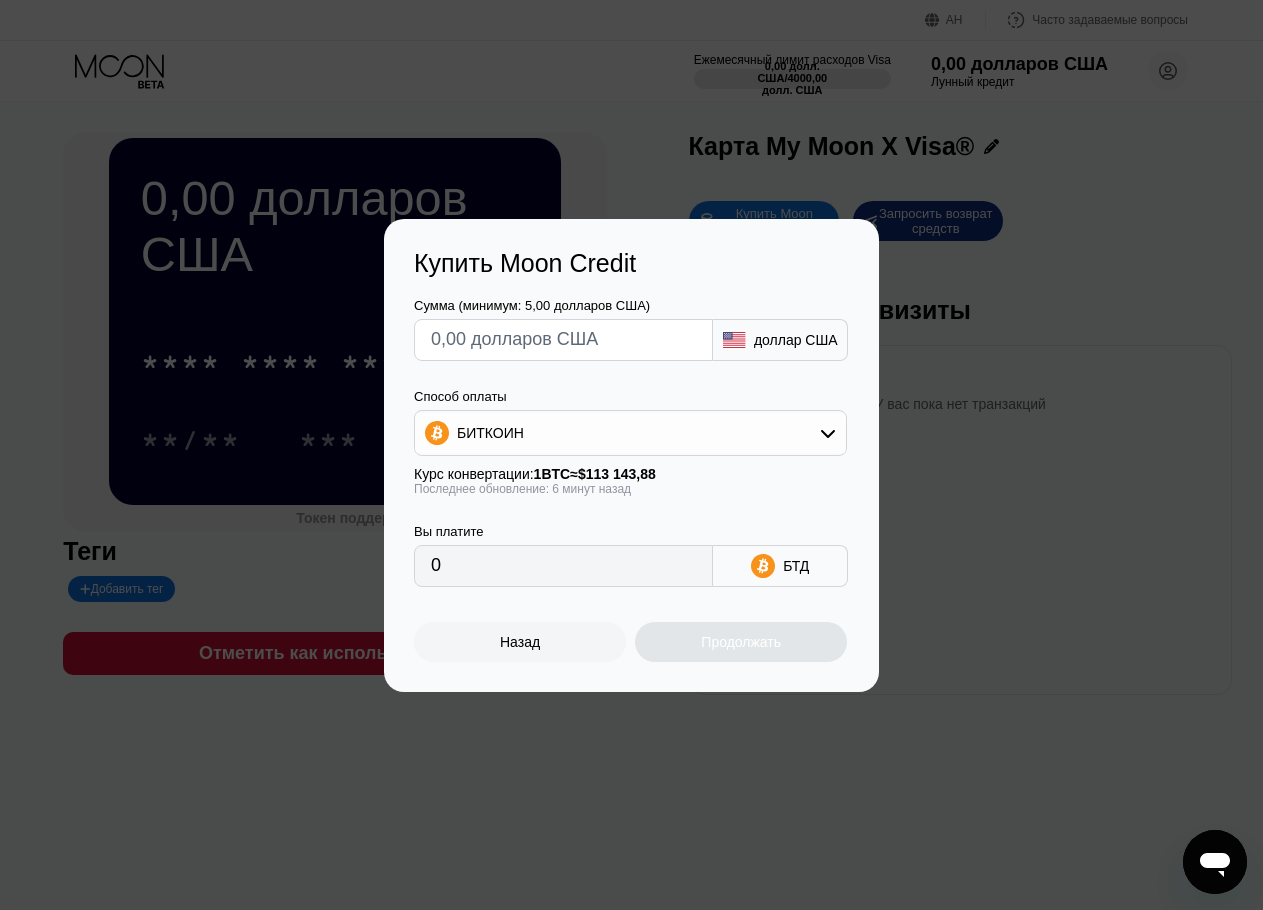 click at bounding box center (563, 340) 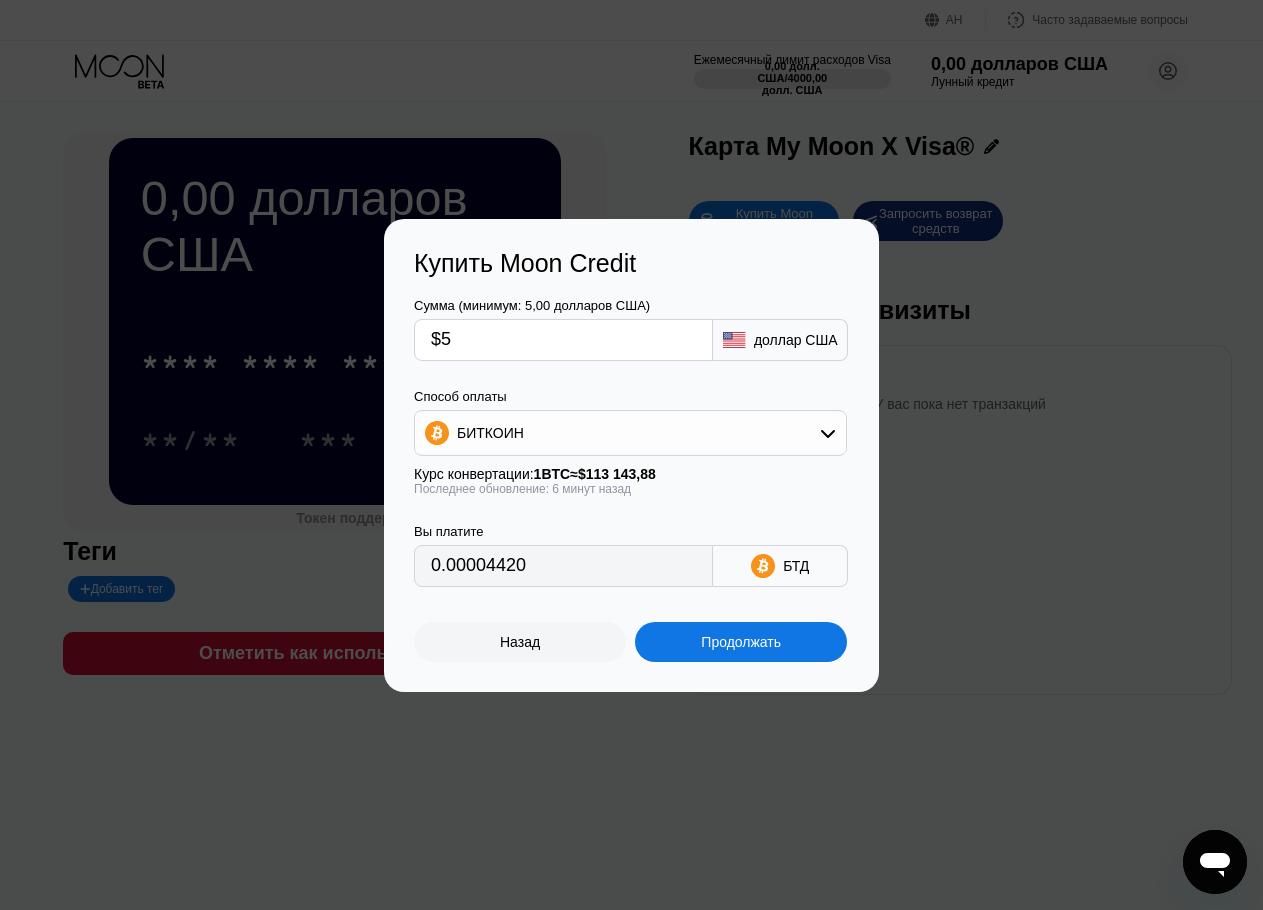 type on "0.00004420" 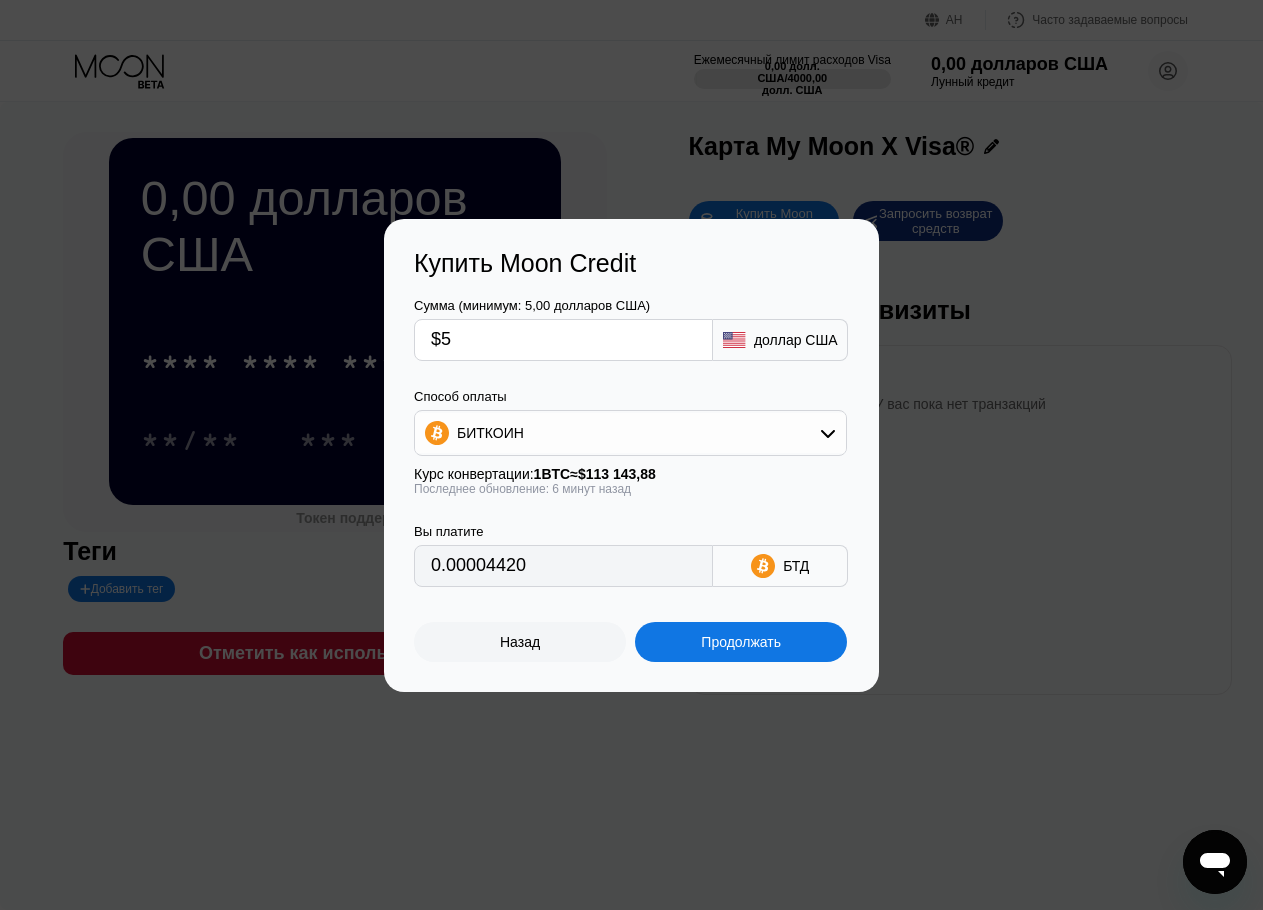 type on "$5" 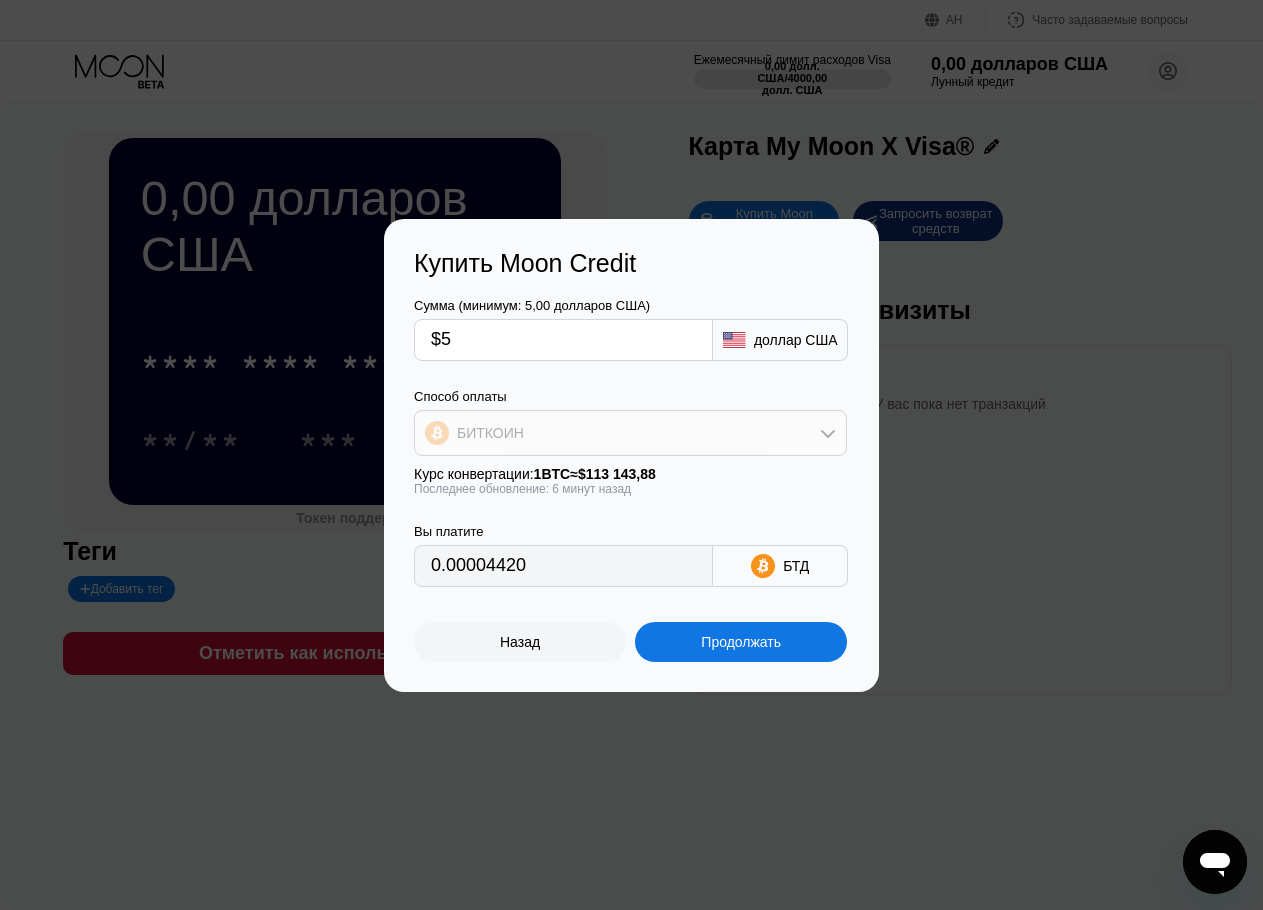 click on "БИТКОИН" at bounding box center (630, 433) 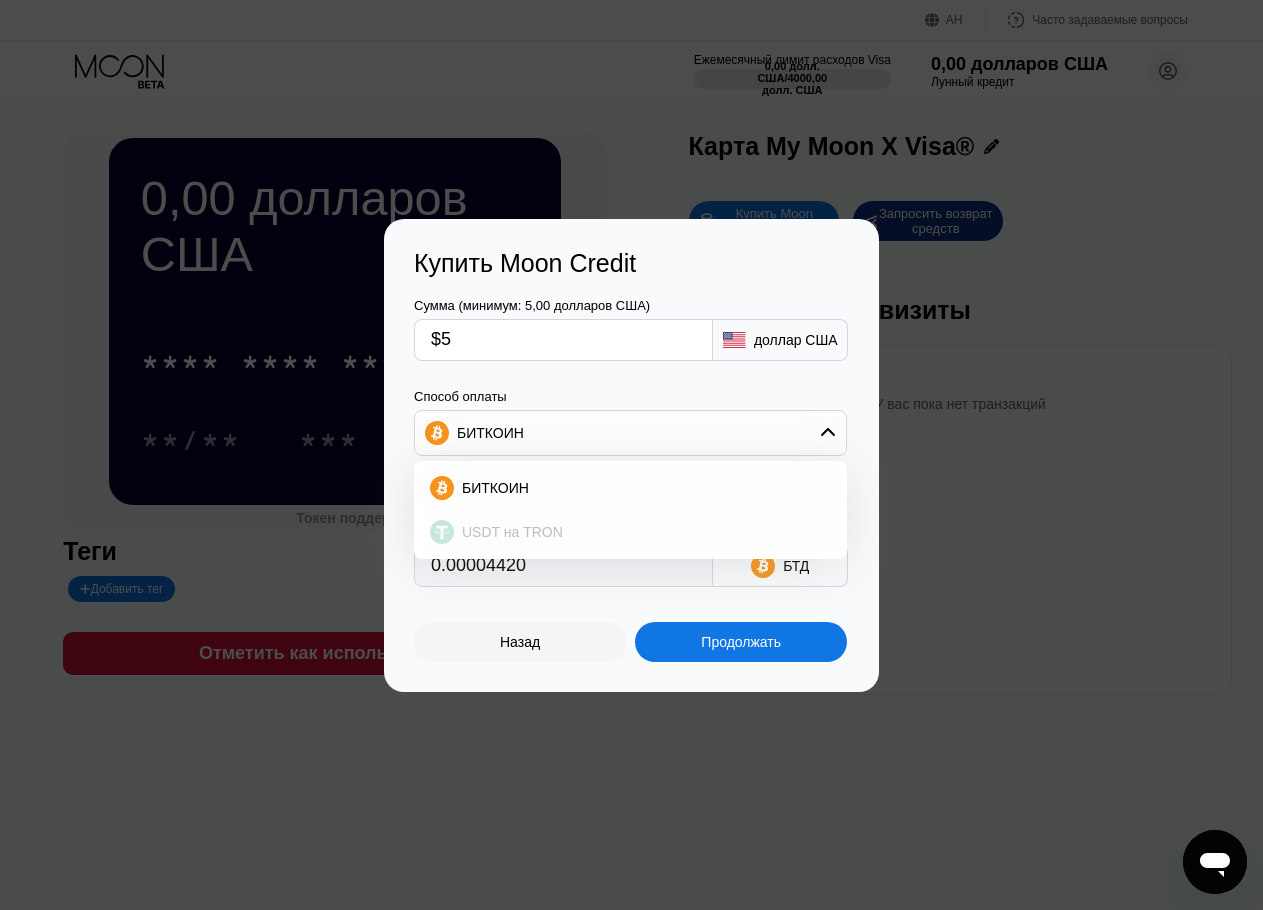 click on "USDT на TRON" at bounding box center [642, 532] 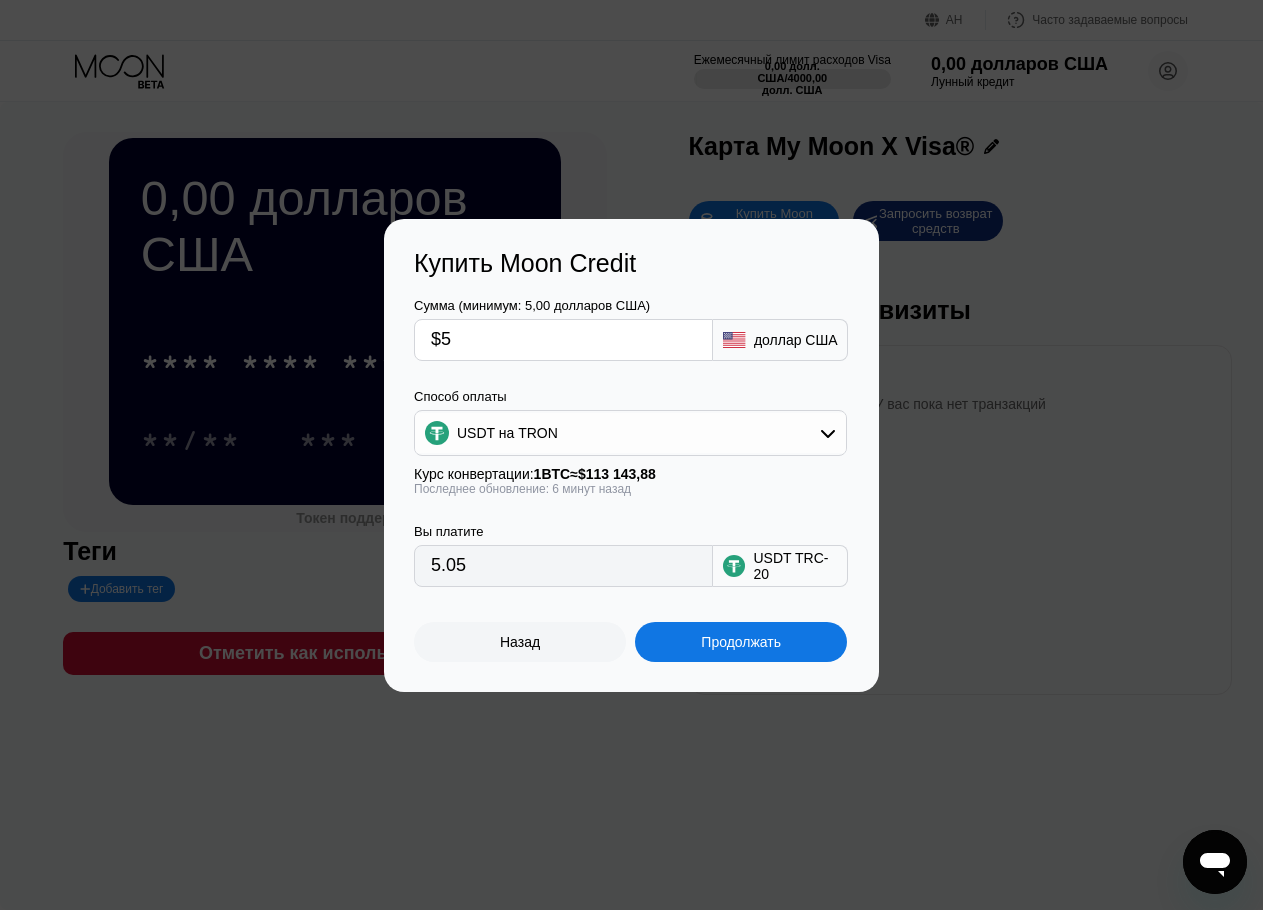 click on "Продолжать" at bounding box center [741, 642] 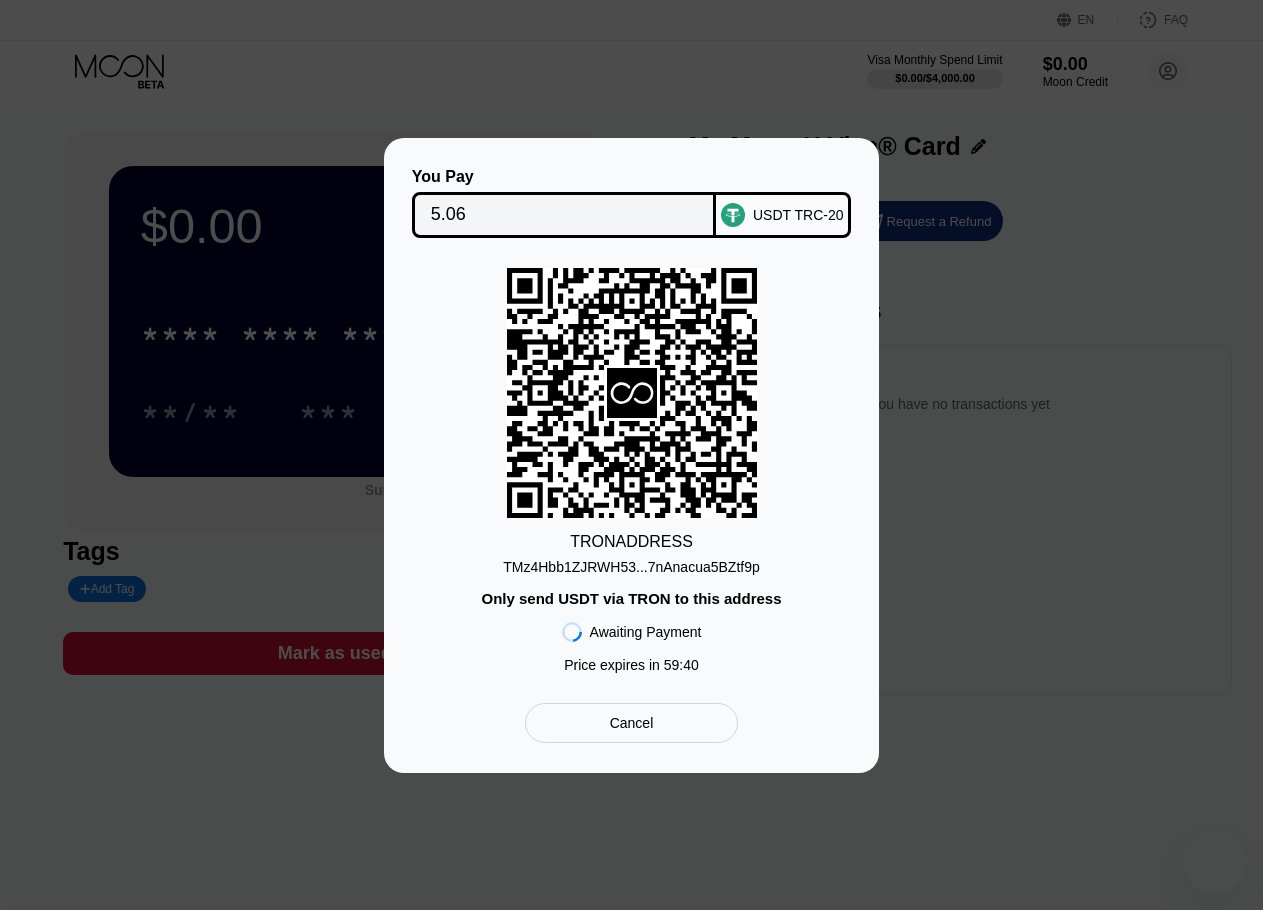 scroll, scrollTop: 0, scrollLeft: 0, axis: both 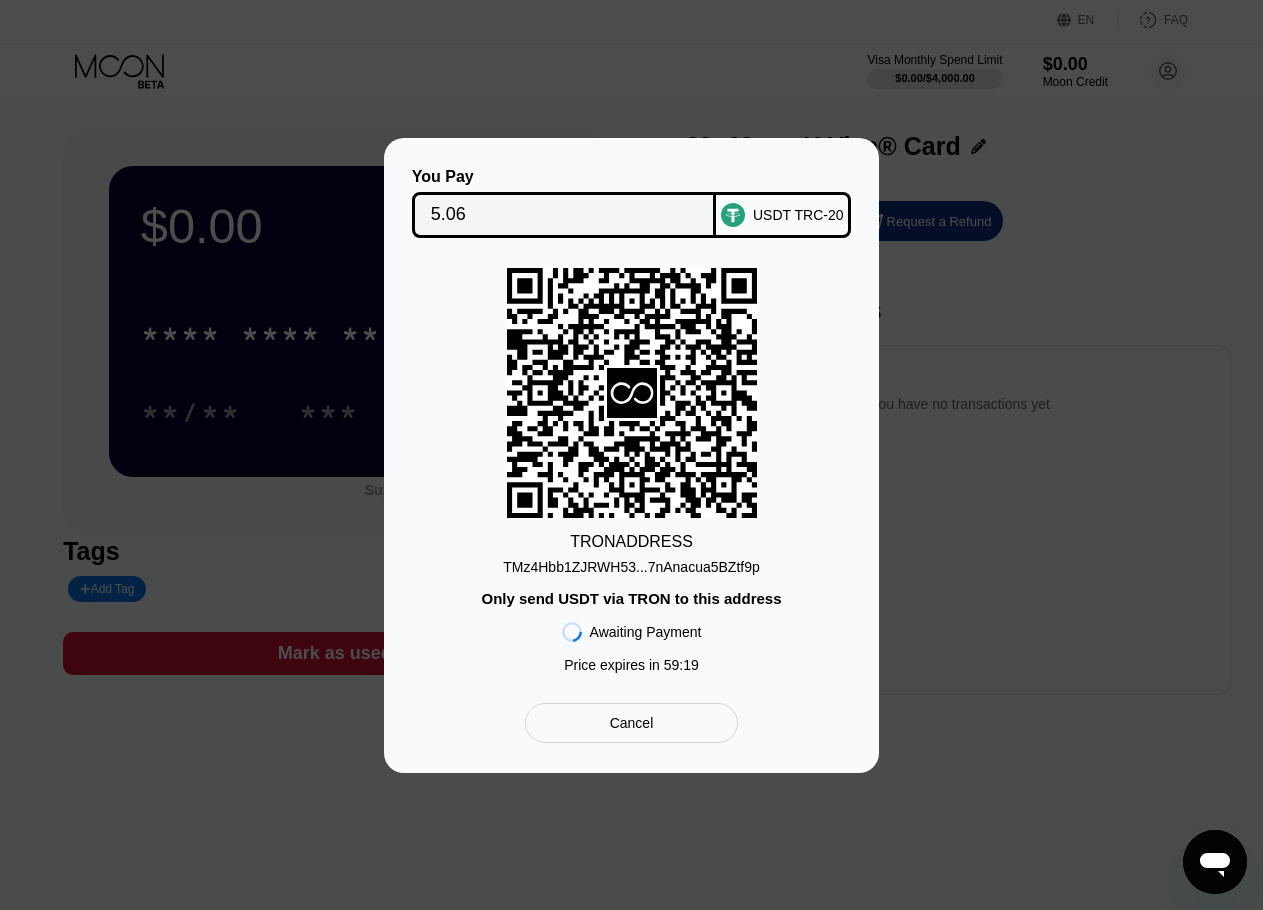 click on "You Pay 5.06 USDT TRC-20 TRON  ADDRESS TMz4Hbb1ZJRWH53...7nAnacua5BZtf9p Only send USDT via TRON to this address Awaiting Payment Price expires in   59 : 19 Cancel" at bounding box center (631, 455) 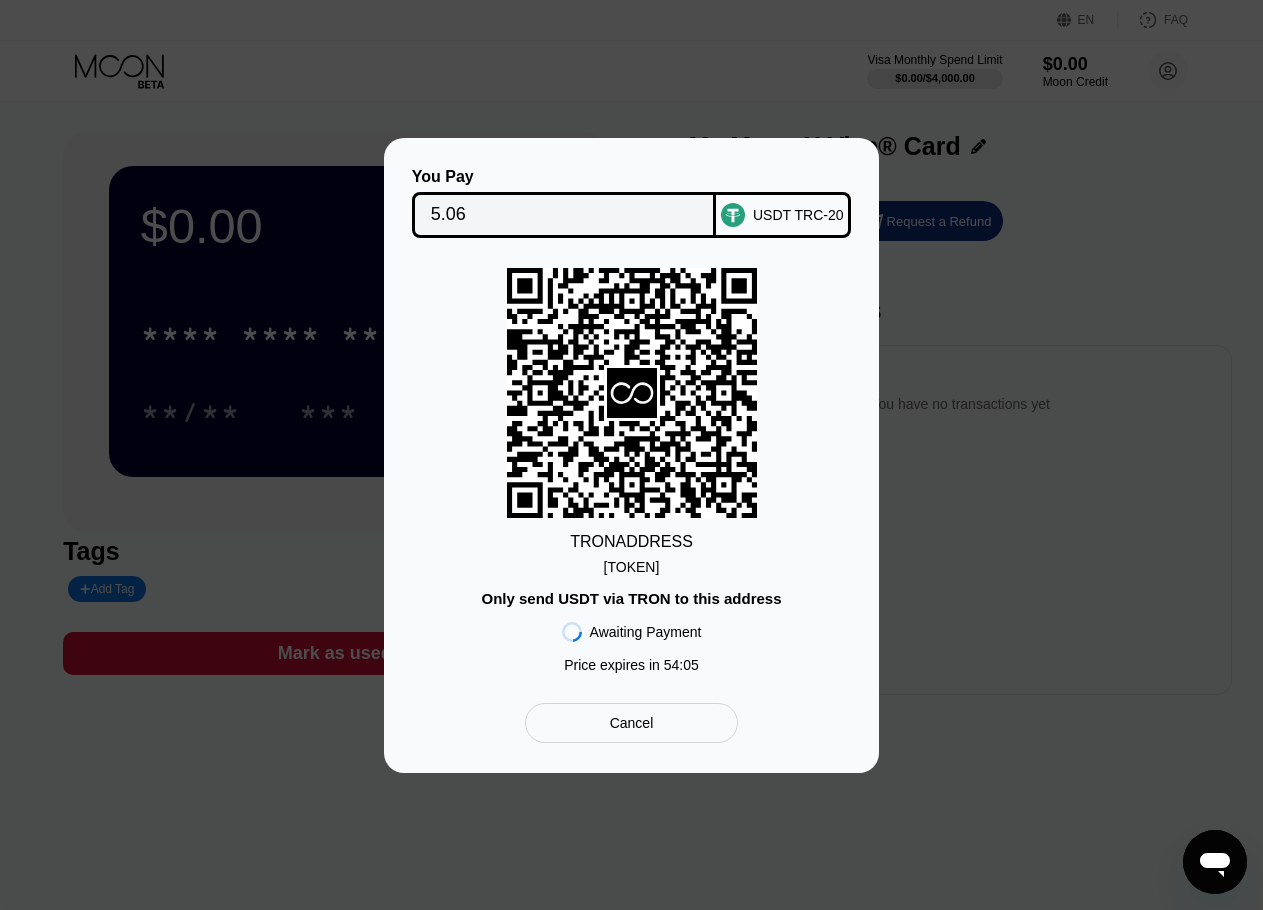 scroll, scrollTop: 0, scrollLeft: 0, axis: both 